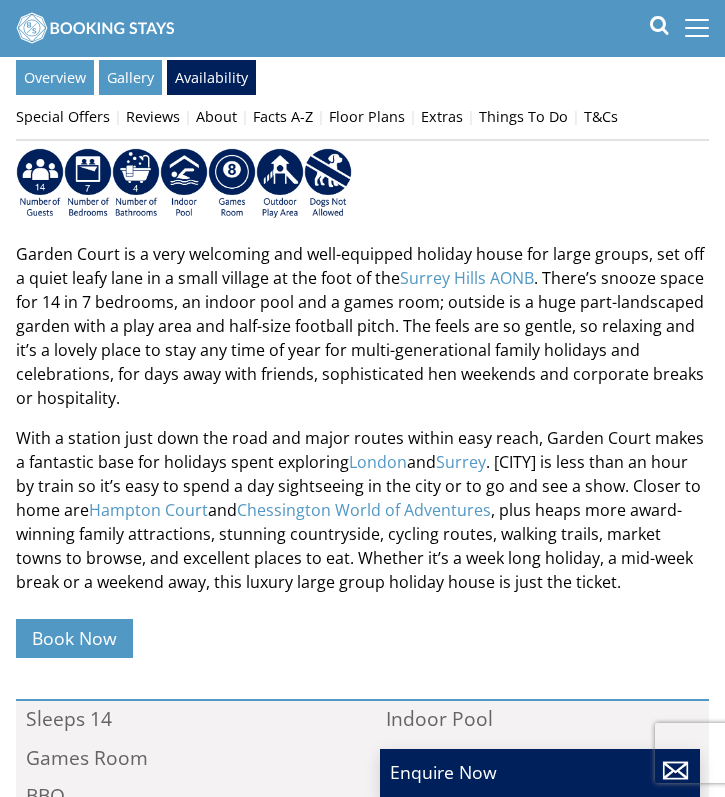 scroll, scrollTop: 595, scrollLeft: 0, axis: vertical 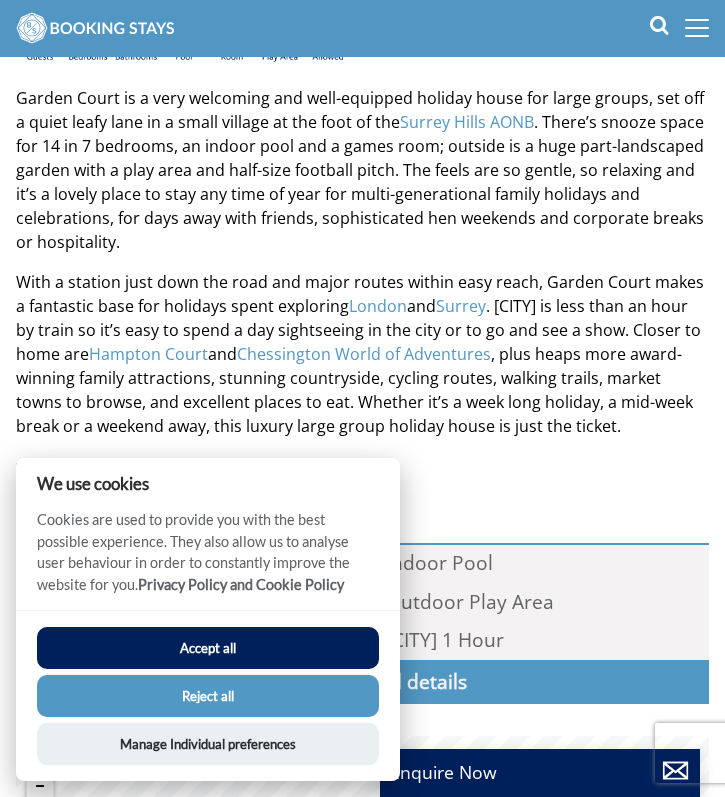 click on "Accept all Reject all Manage Individual preferences" at bounding box center (208, 695) 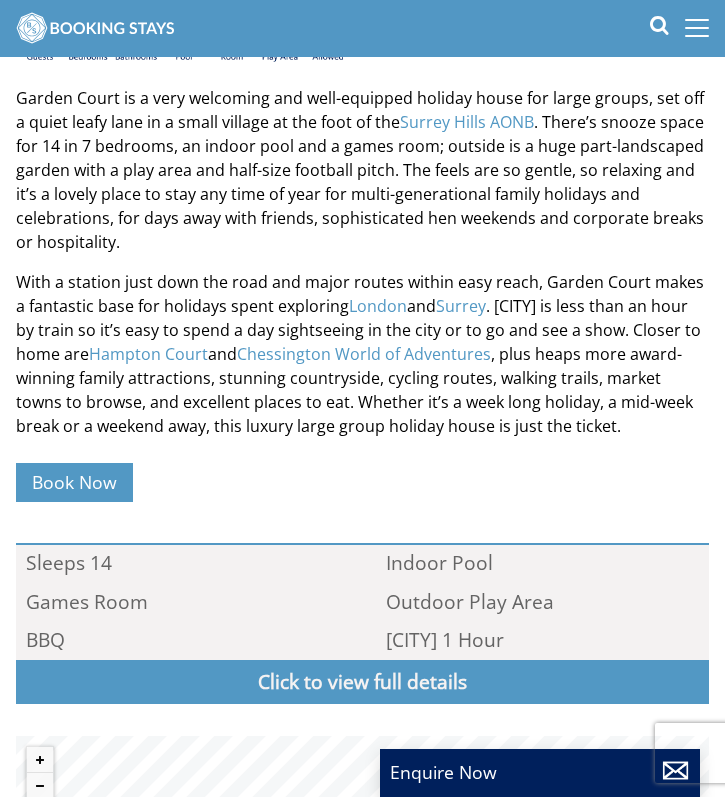 scroll, scrollTop: 753, scrollLeft: 0, axis: vertical 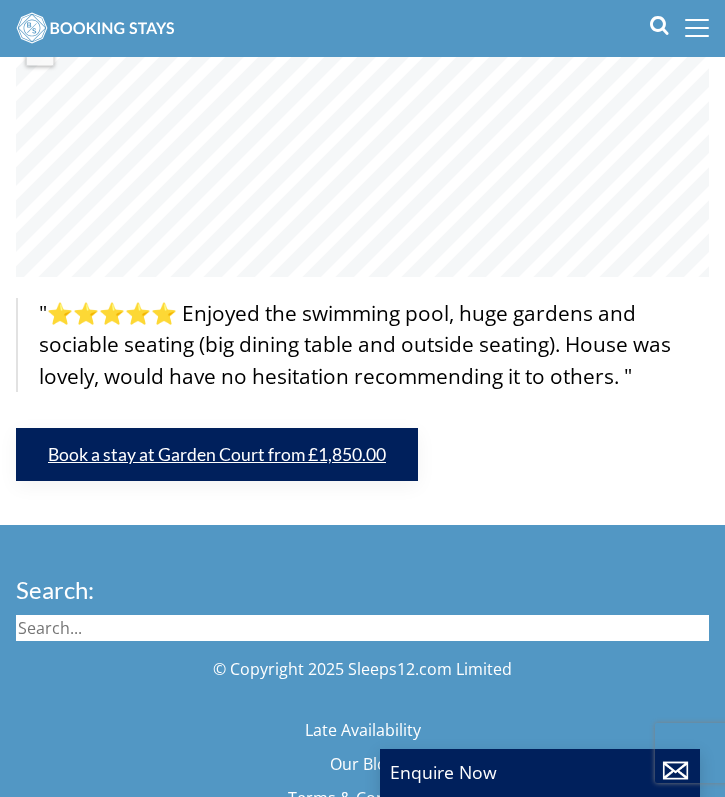 click on "Book a stay at Garden Court from £1,850.00" at bounding box center [217, 454] 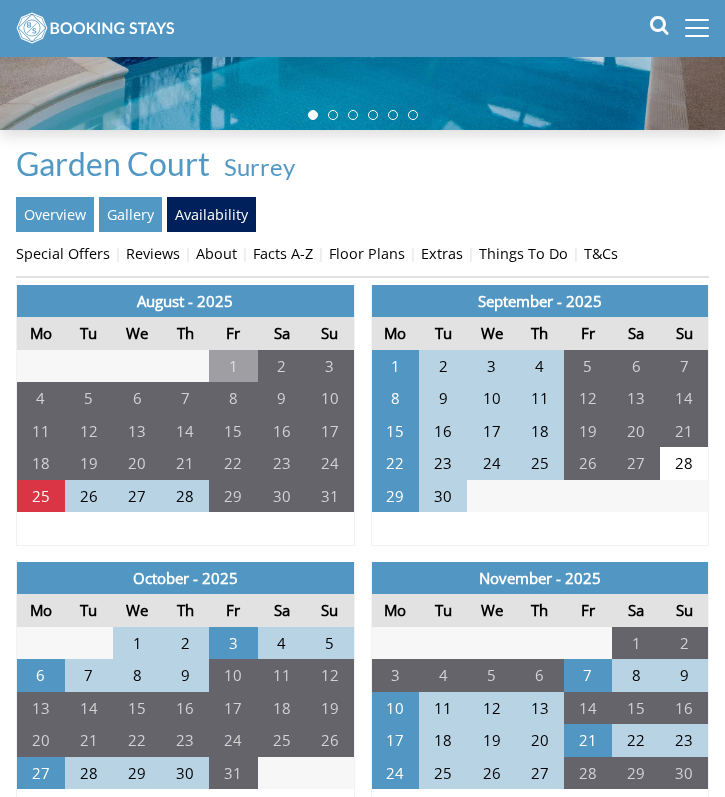 scroll, scrollTop: 528, scrollLeft: 0, axis: vertical 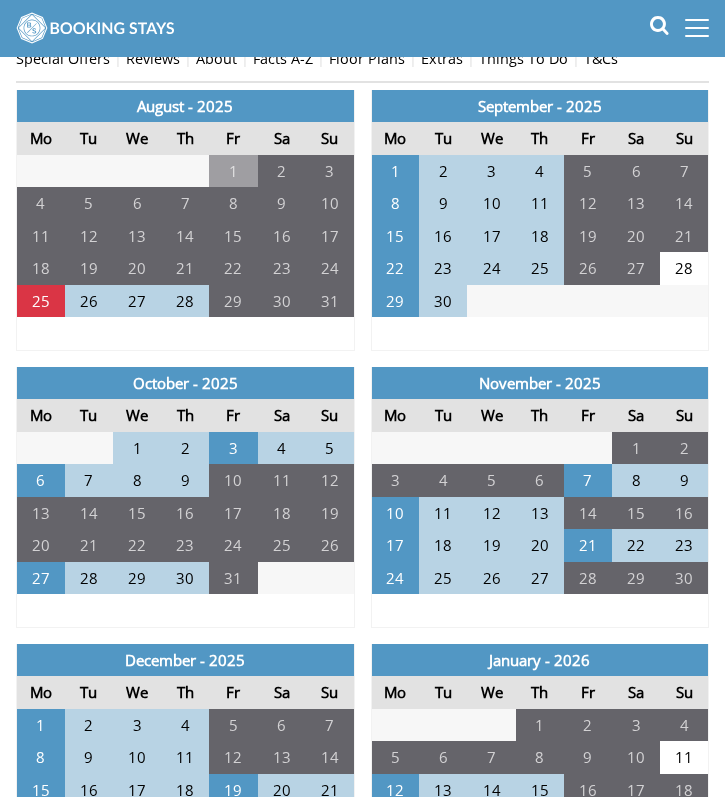 click on "4" at bounding box center [282, 448] 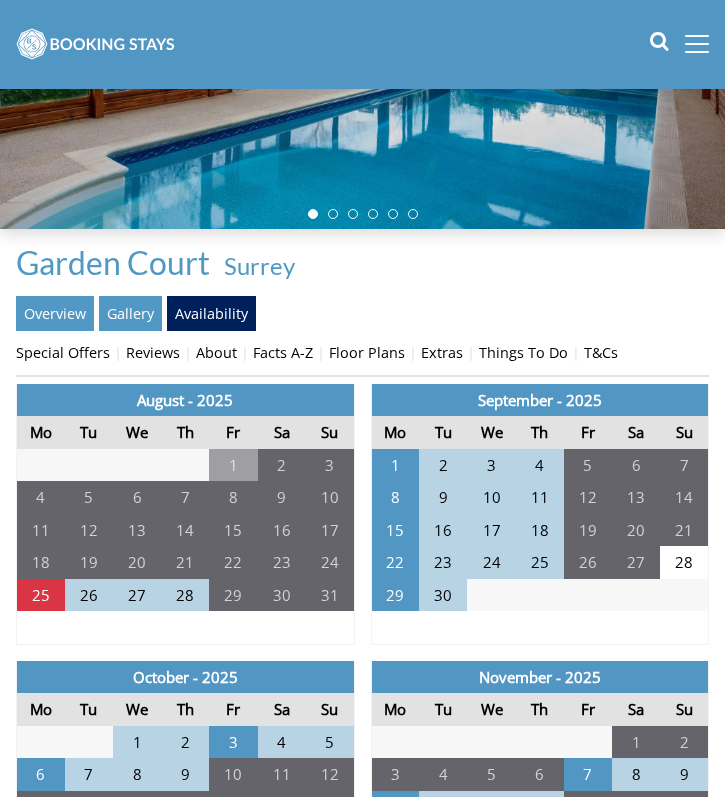 scroll, scrollTop: 0, scrollLeft: 0, axis: both 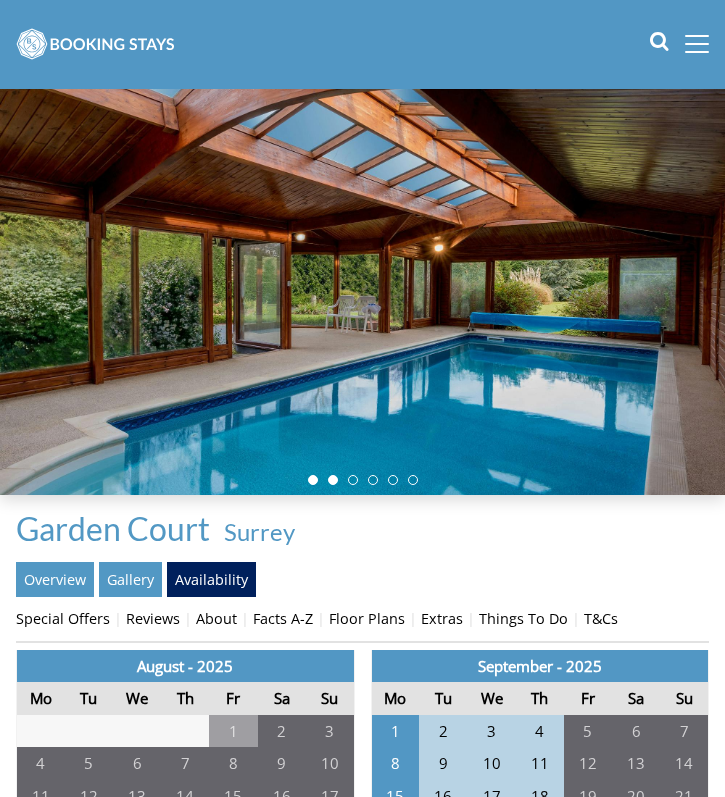 click at bounding box center [333, 480] 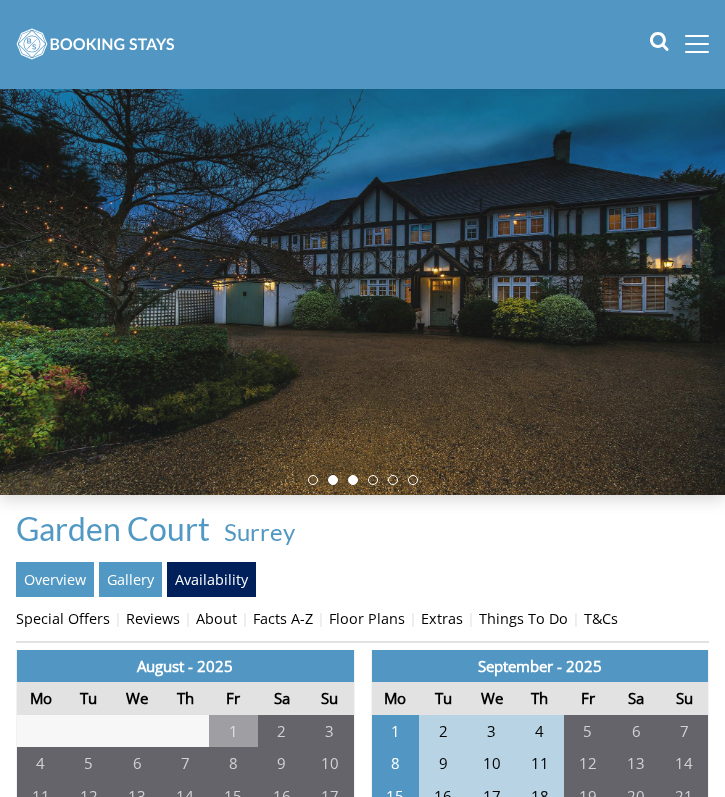 click at bounding box center [353, 480] 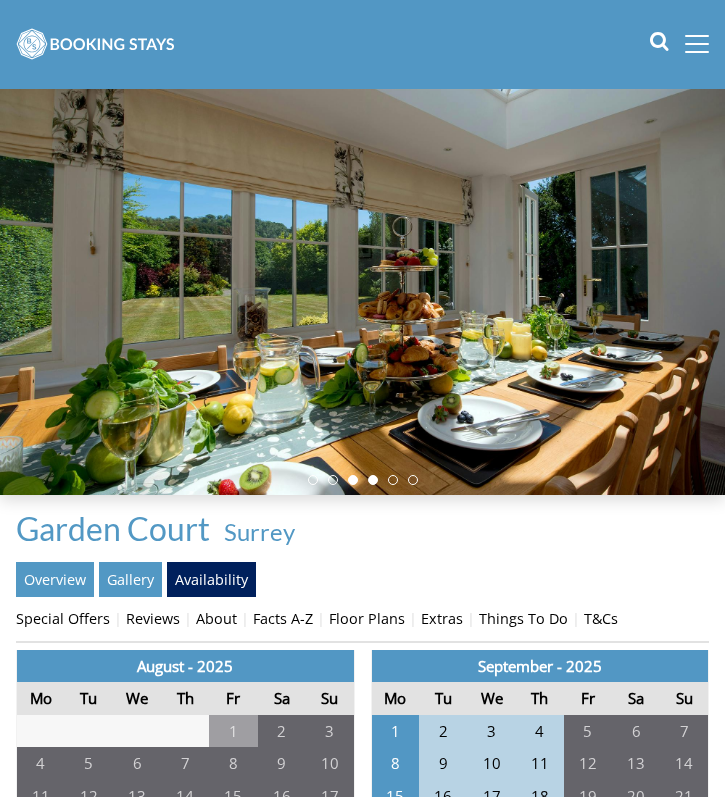 click at bounding box center [373, 480] 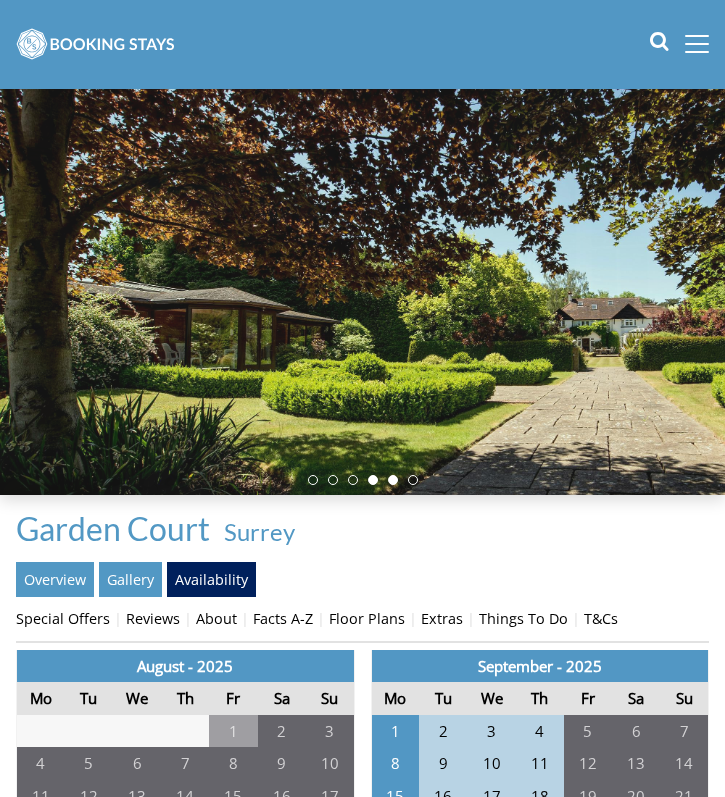 click at bounding box center [393, 480] 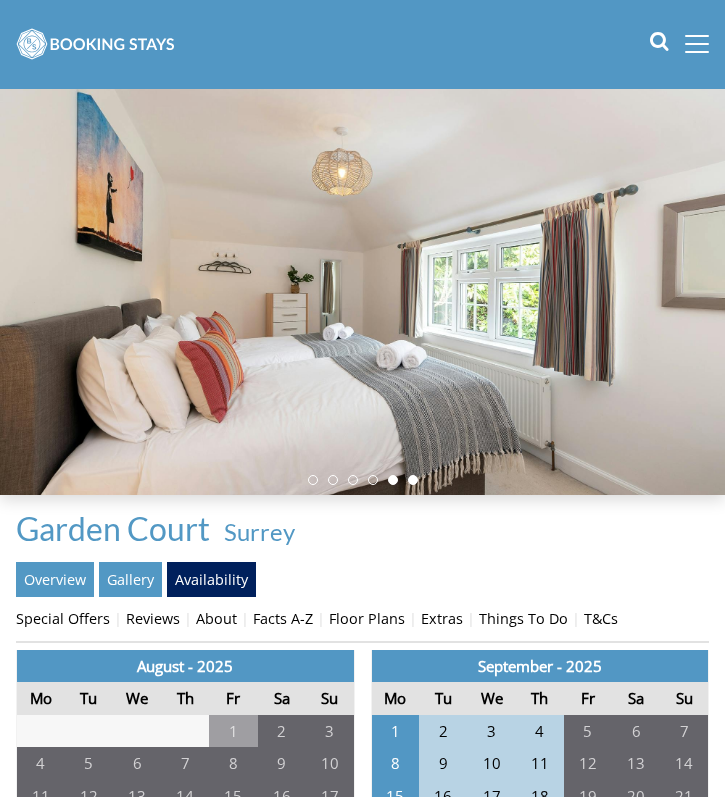 click at bounding box center [413, 480] 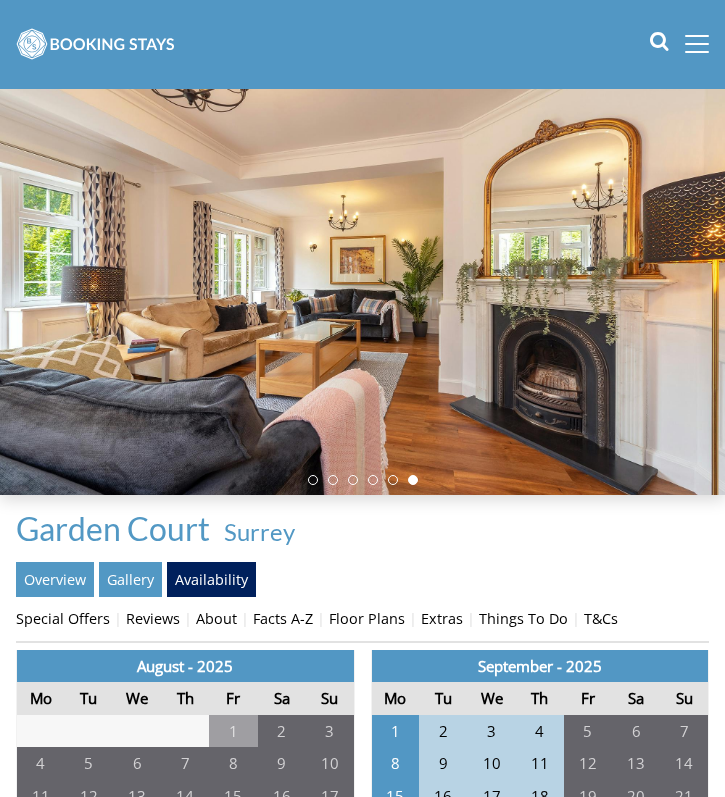 click at bounding box center (362, 292) 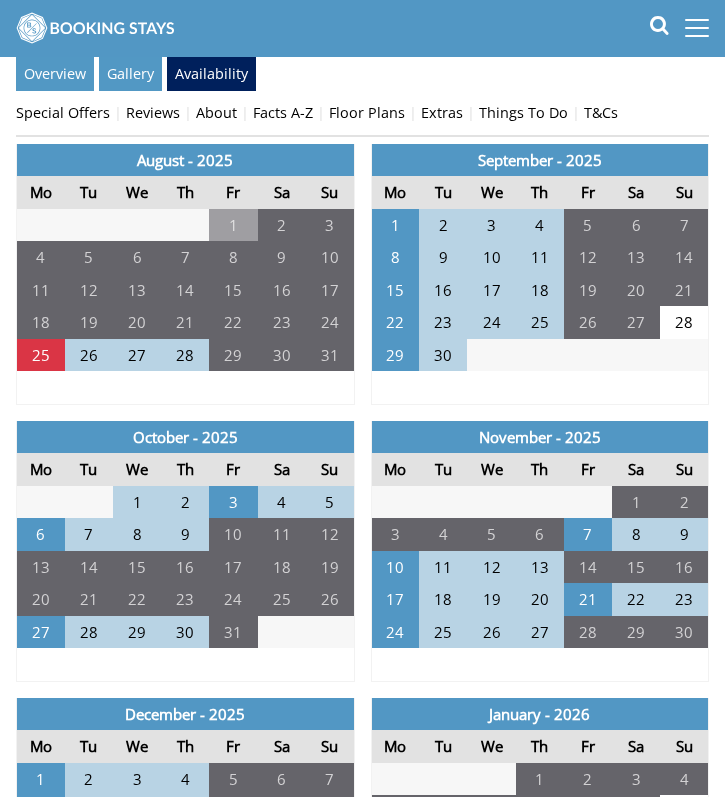 scroll, scrollTop: 0, scrollLeft: 0, axis: both 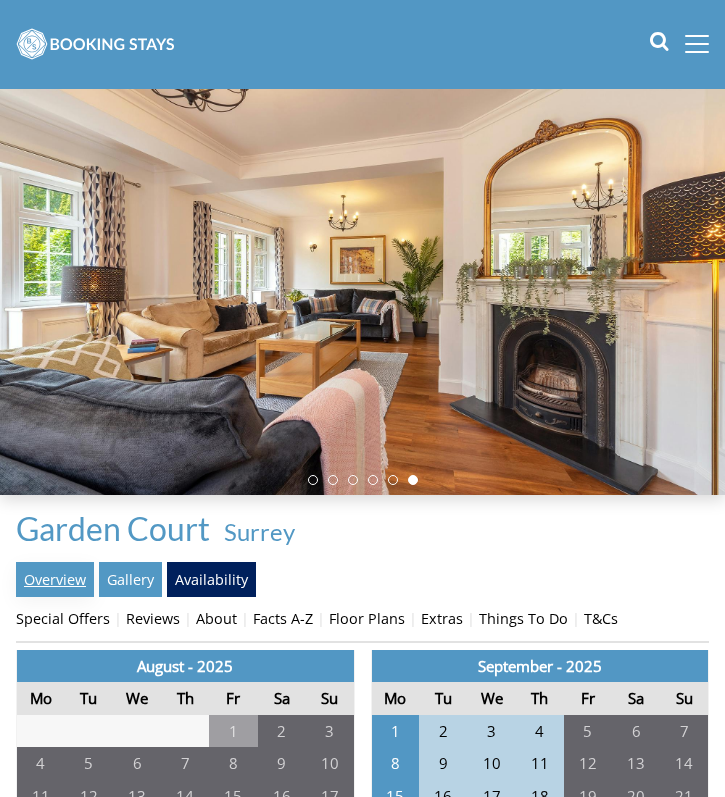 click on "Overview" at bounding box center [55, 579] 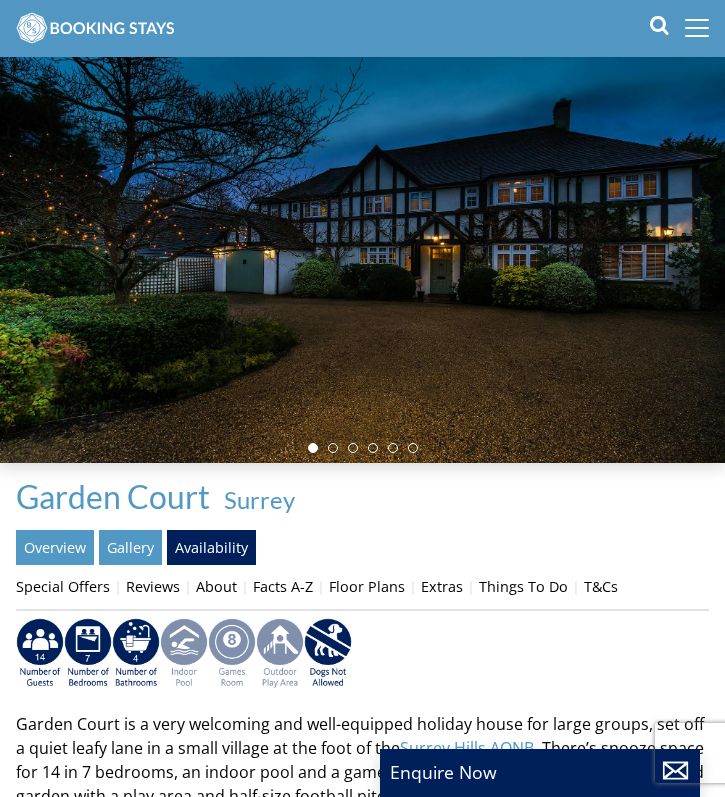 scroll, scrollTop: 619, scrollLeft: 0, axis: vertical 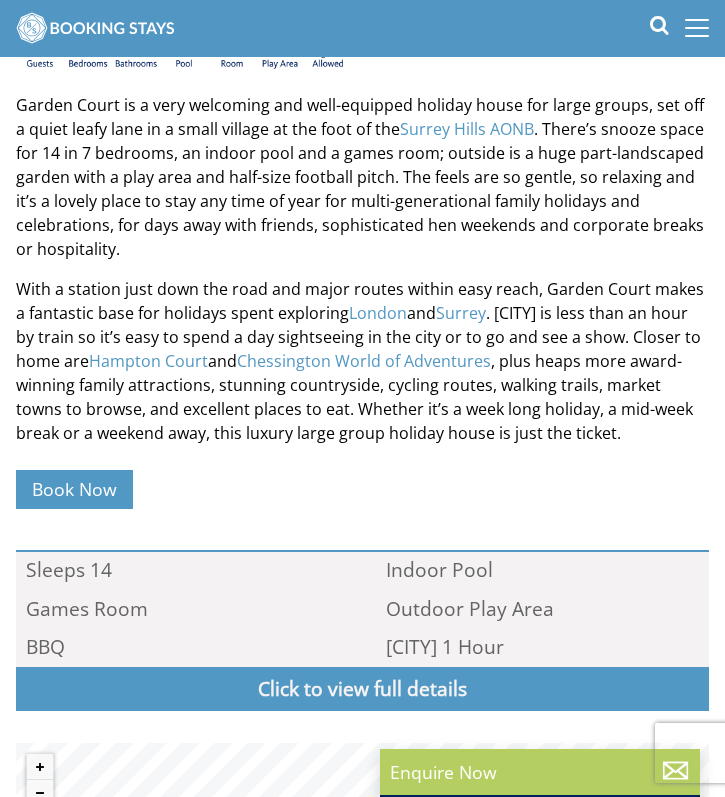 click on "Enquire Now" at bounding box center [540, 772] 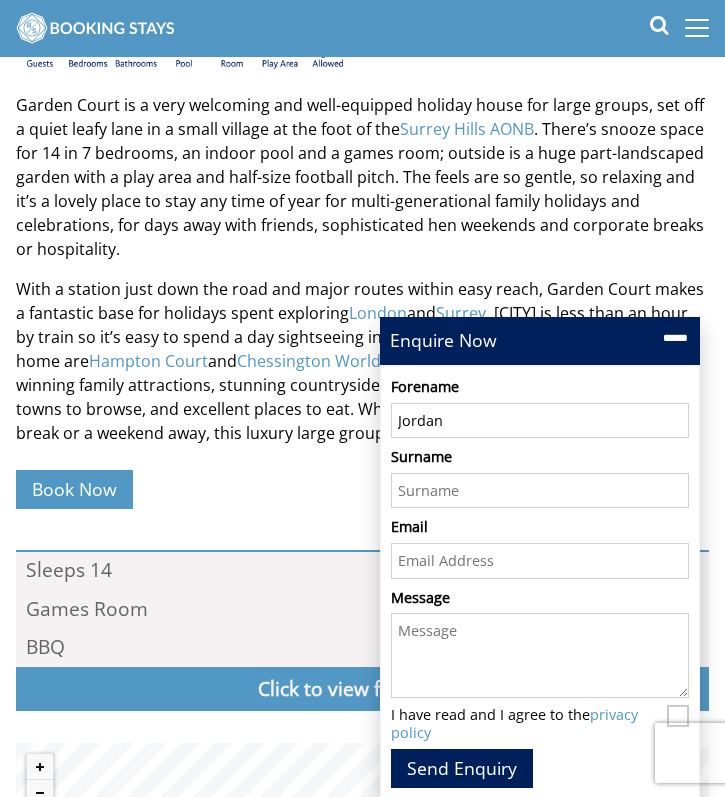 type on "Jordan" 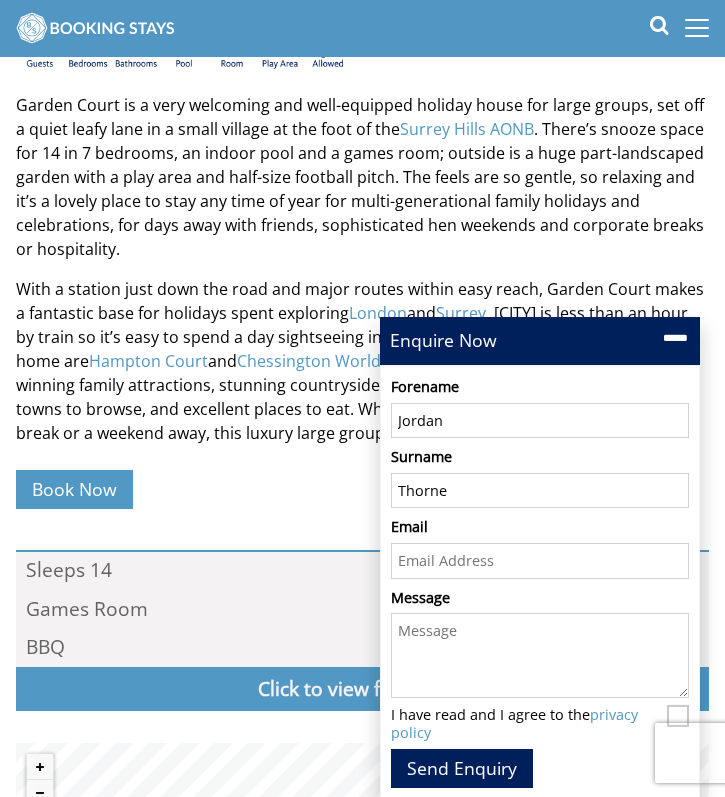 type on "Thorne" 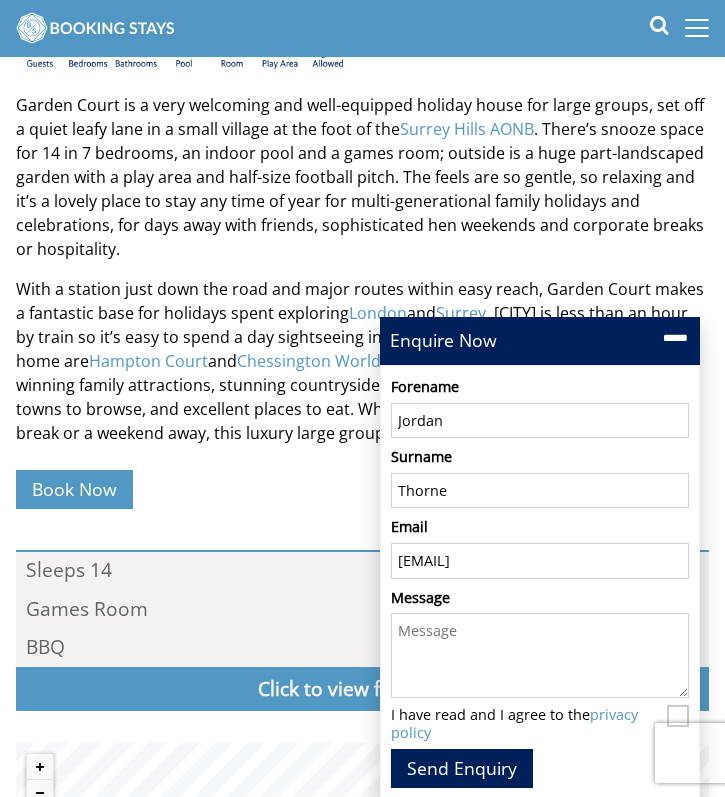 click on "Message" at bounding box center [540, 655] 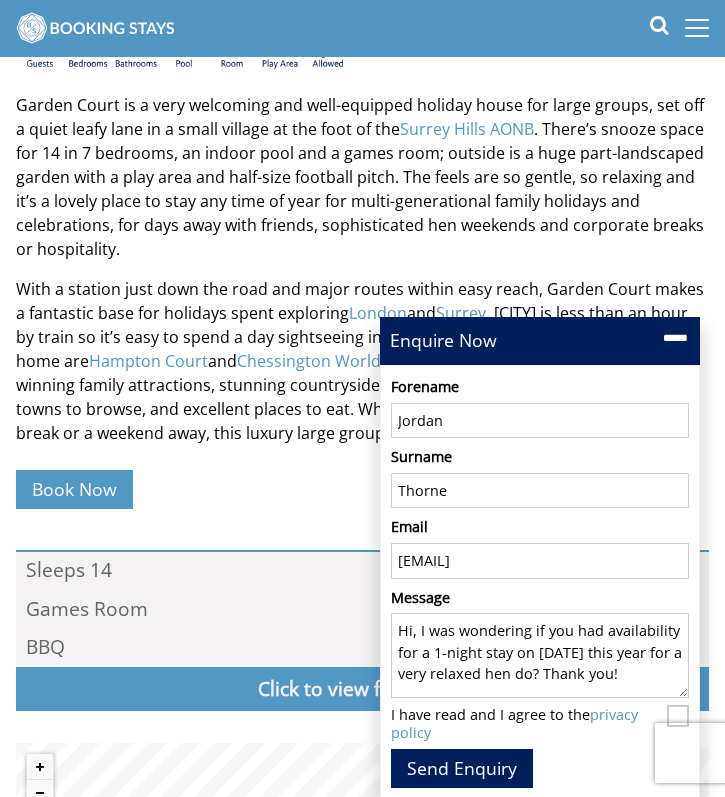 scroll, scrollTop: 688, scrollLeft: 0, axis: vertical 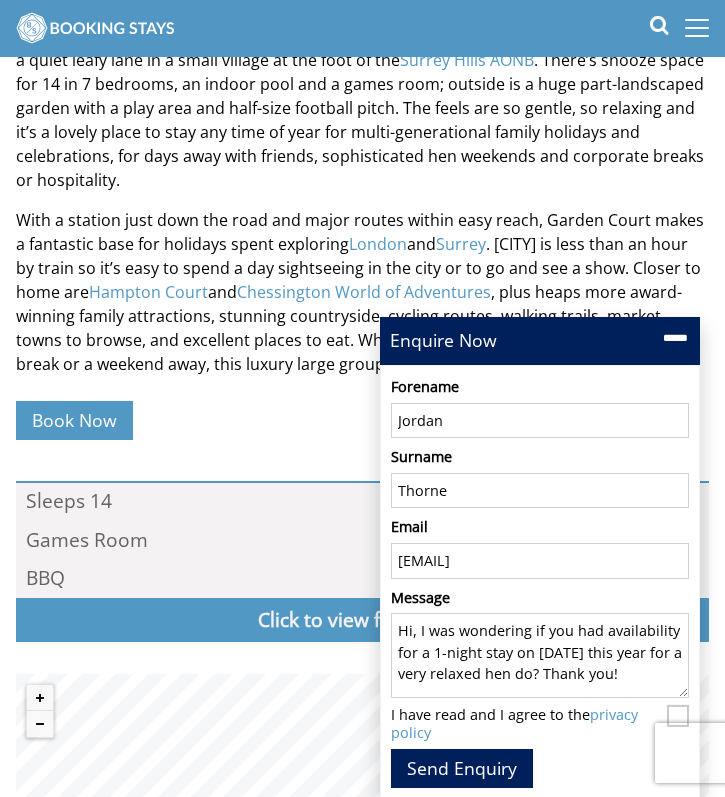 type on "Hi, I was wondering if you had availability for a 1-night stay on [DATE] this year for a very relaxed hen do? Thank you!" 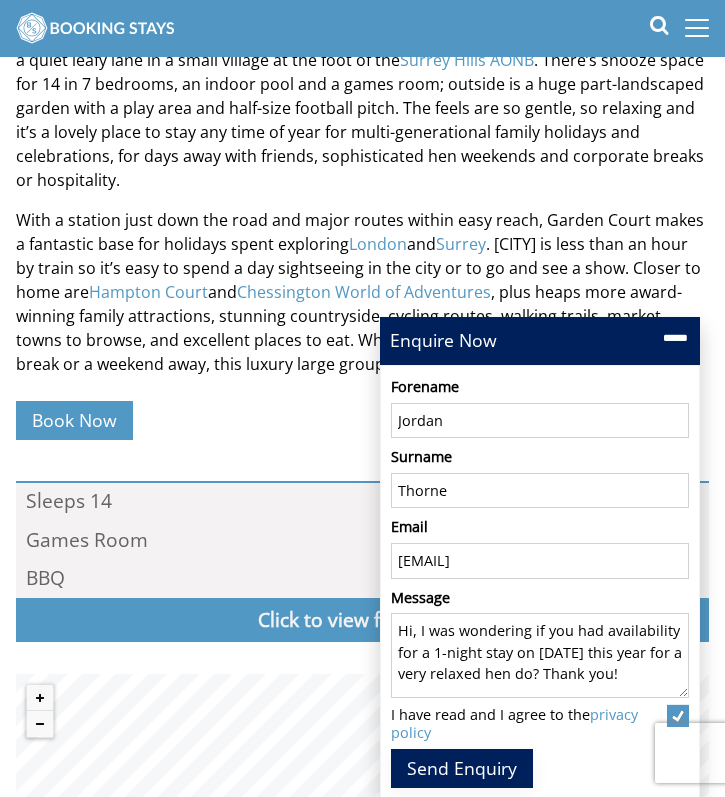 click on "Send Enquiry" at bounding box center (462, 768) 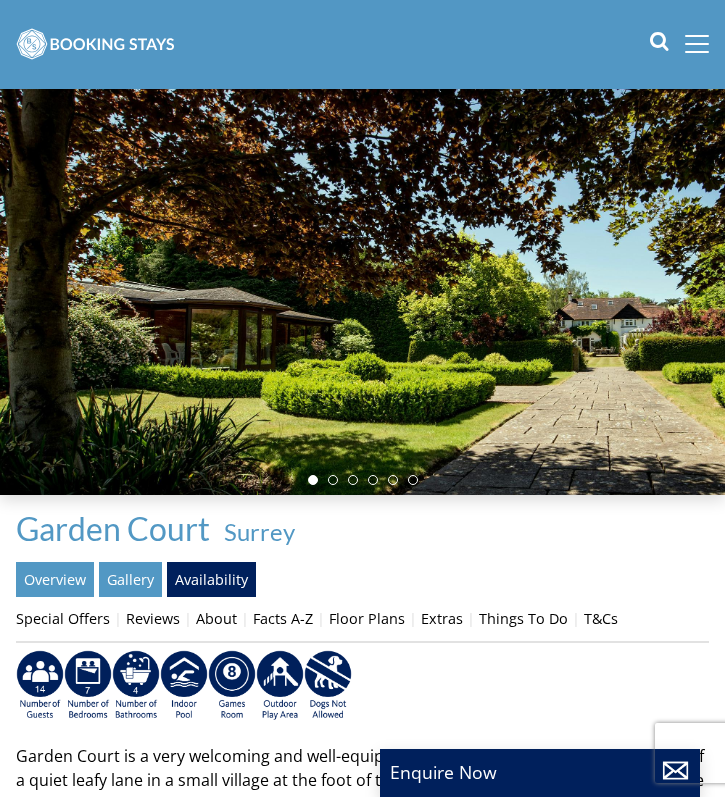 scroll, scrollTop: 0, scrollLeft: 0, axis: both 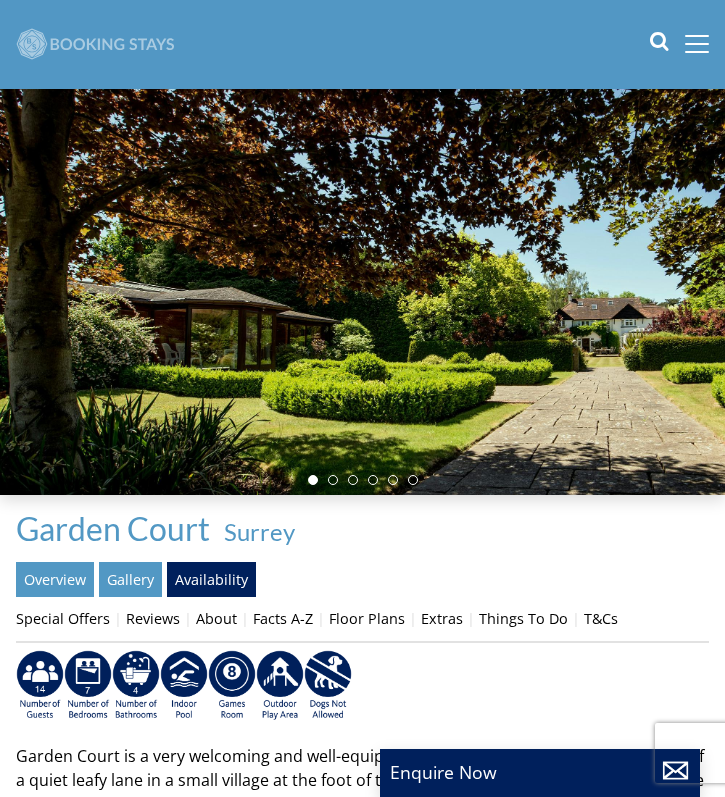 click at bounding box center (96, 44) 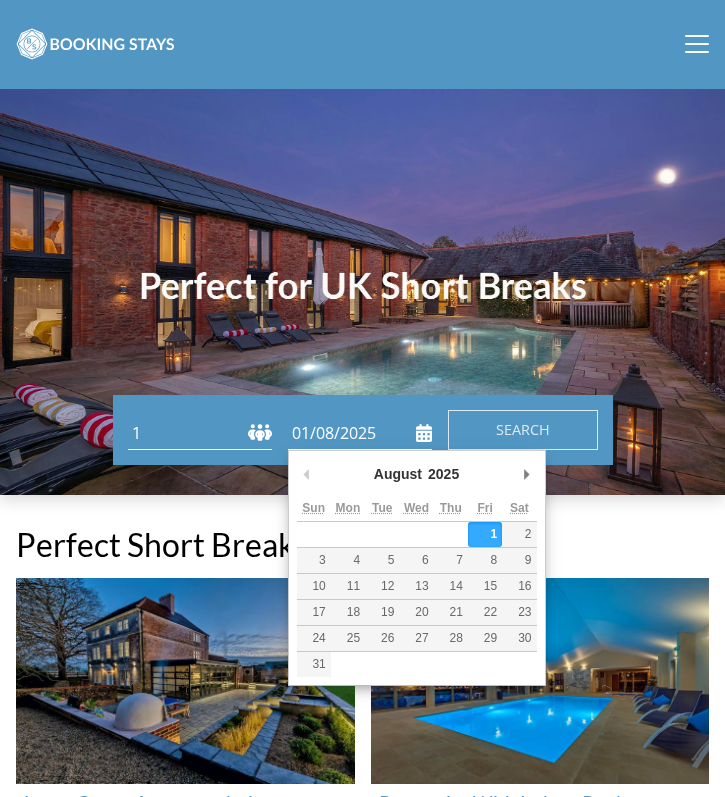 click on "01/08/2025" at bounding box center (360, 433) 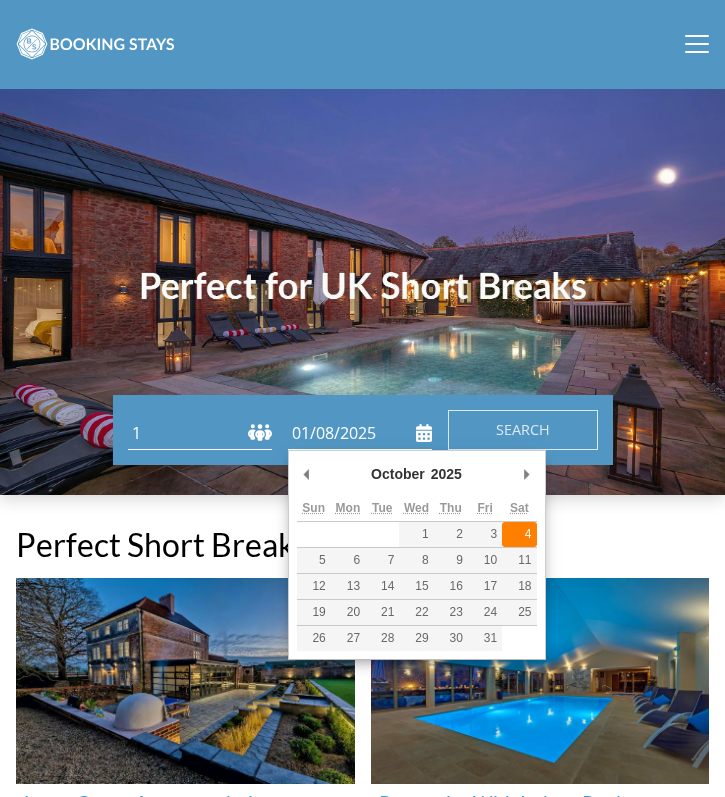 type on "04/10/2025" 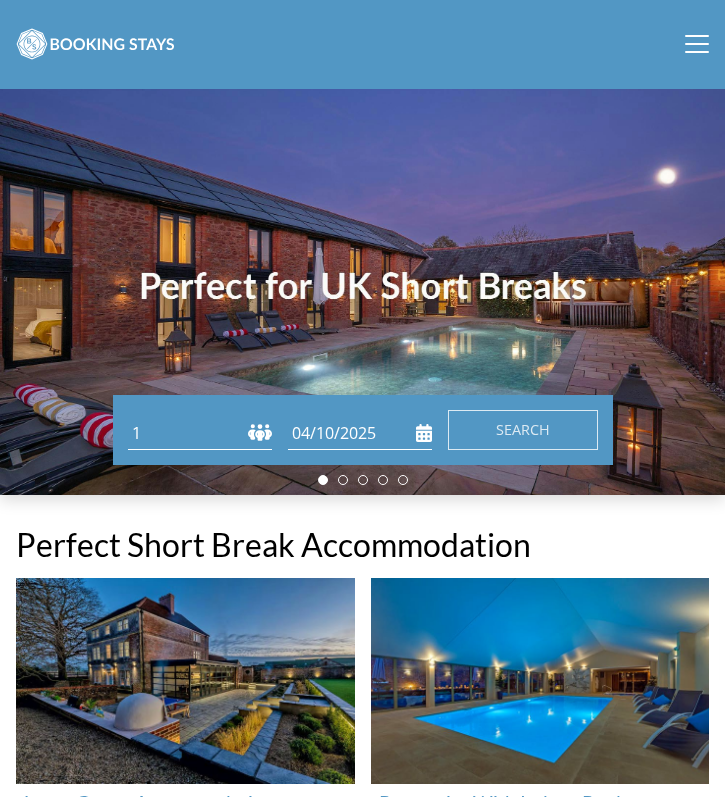click on "1
2
3
4
5
6
7
8
9
10
11
12
13
14
15
16
17
18
19
20
21
22
23
24
25
26
27
28
29
30
31
32
33
34
35
36
37
38
39
40
41
42
43
44
45
46
47
48
49
50" at bounding box center [200, 433] 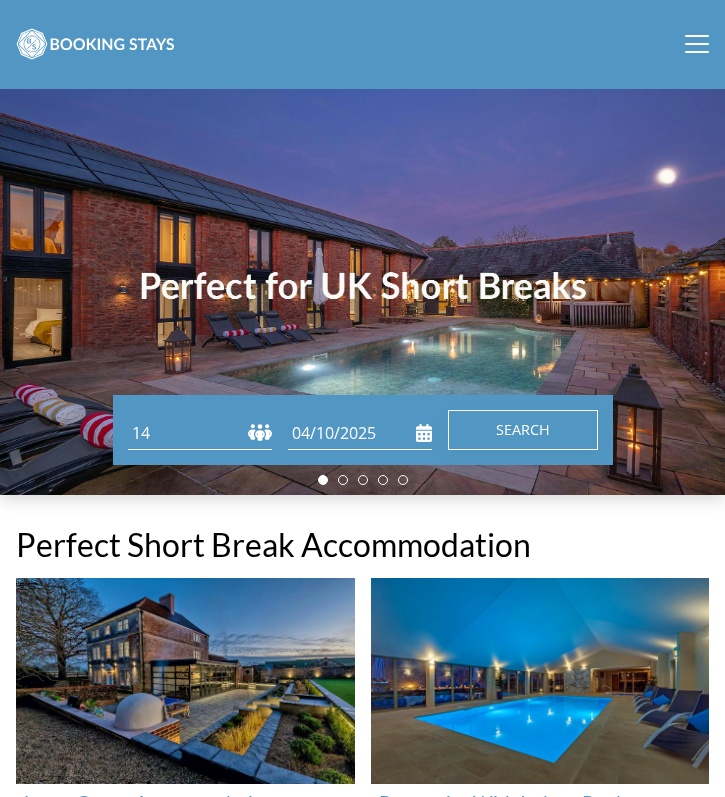 click on "Search" at bounding box center (523, 429) 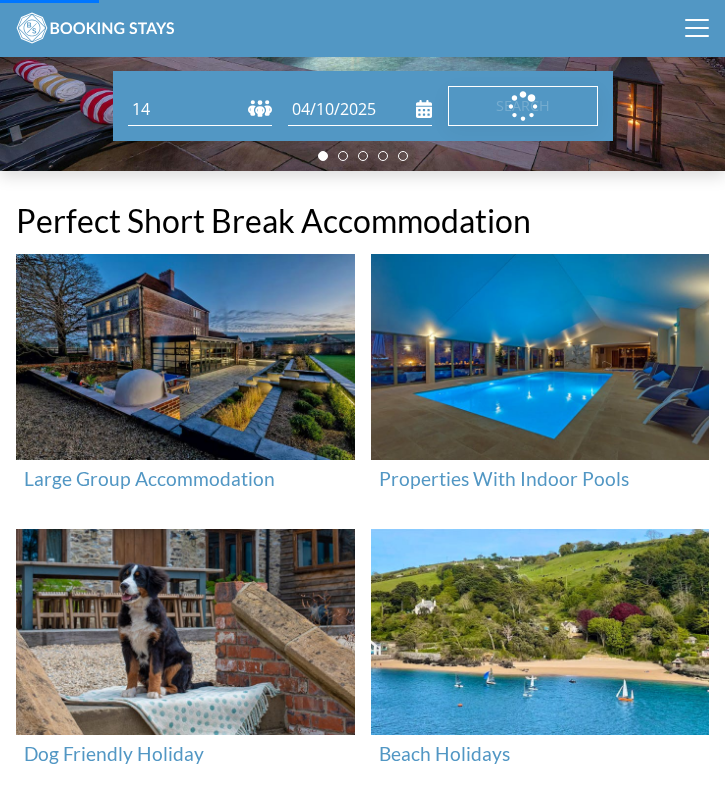 scroll, scrollTop: 291, scrollLeft: 0, axis: vertical 